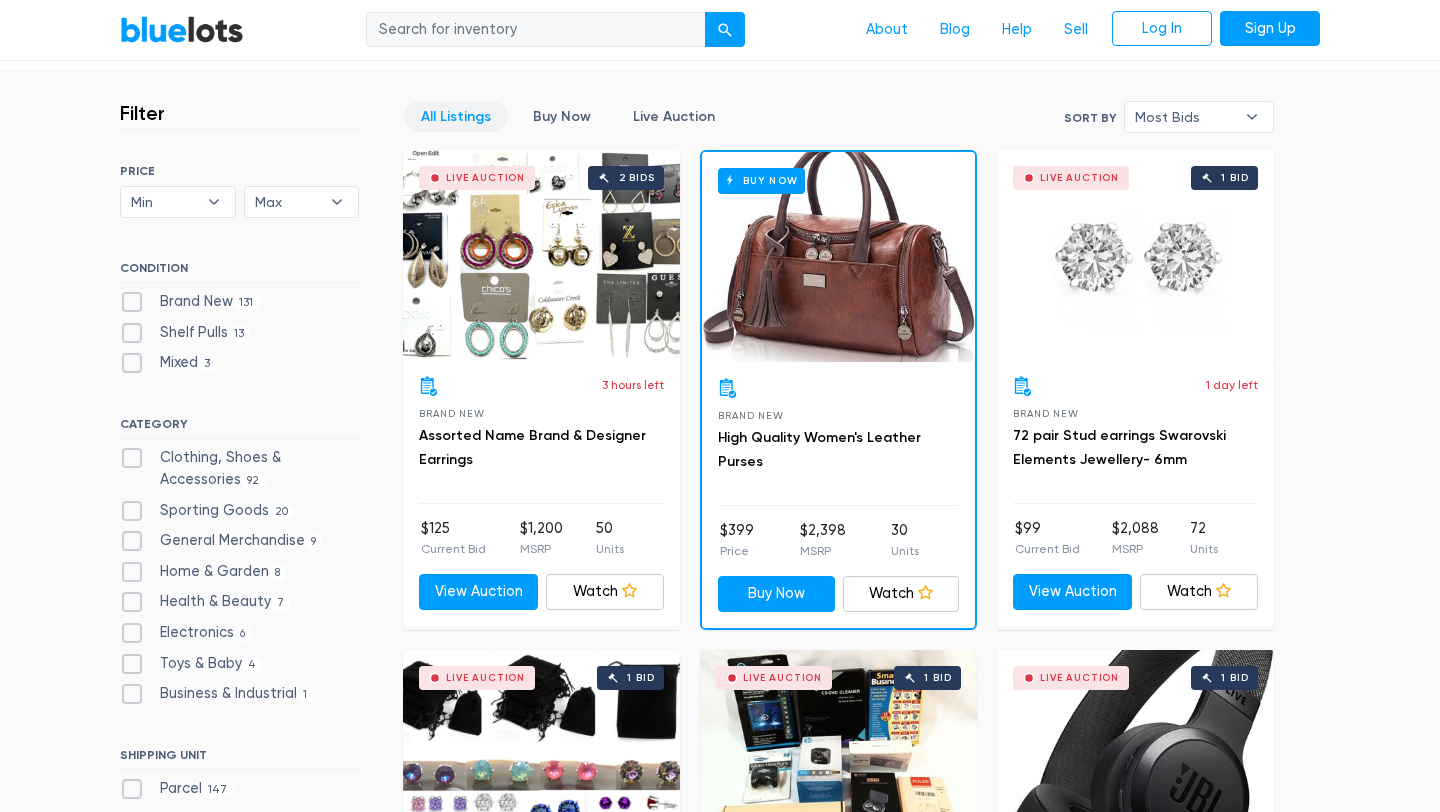 scroll, scrollTop: 560, scrollLeft: 0, axis: vertical 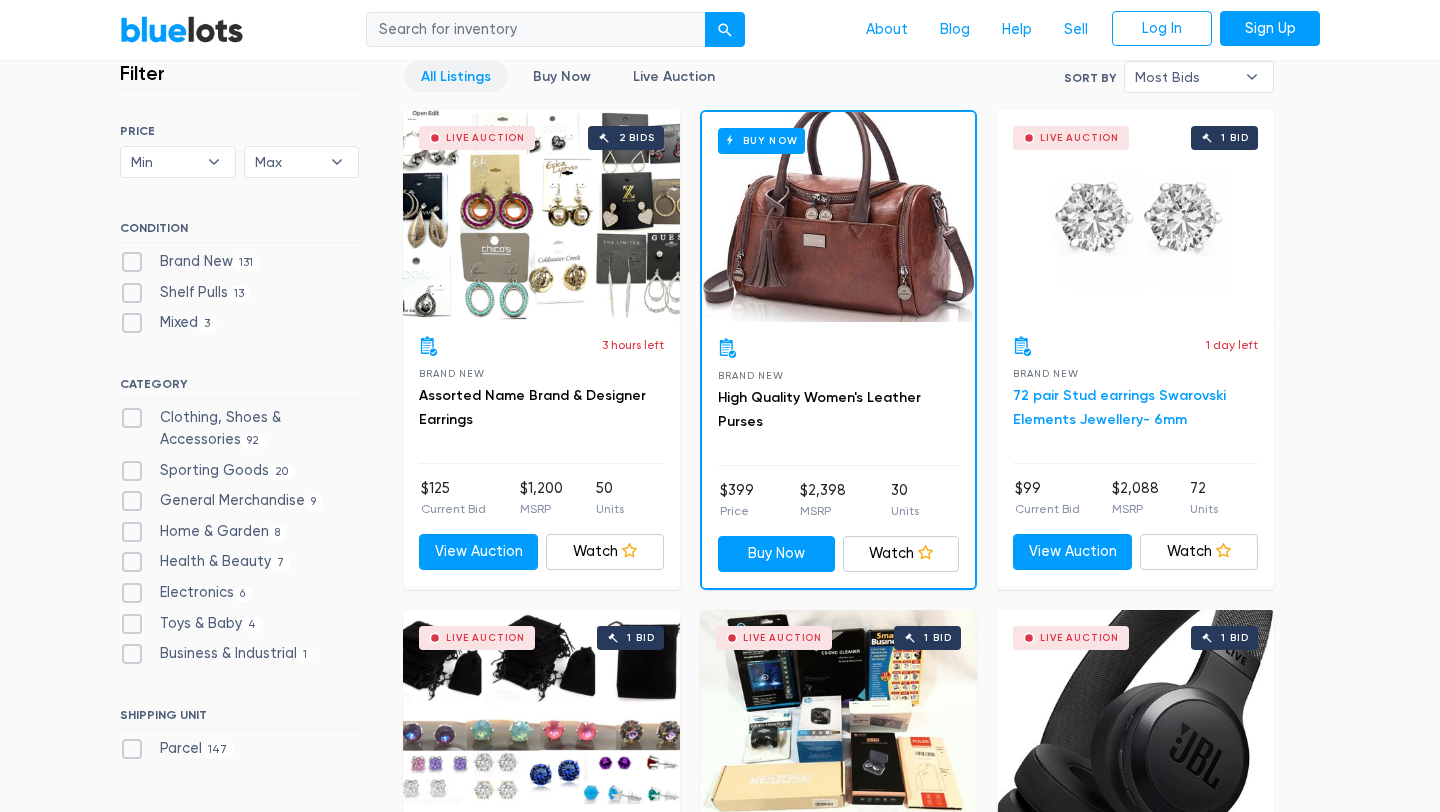 click on "72 pair Stud earrings Swarovski Elements Jewellery- 6mm" at bounding box center (1119, 407) 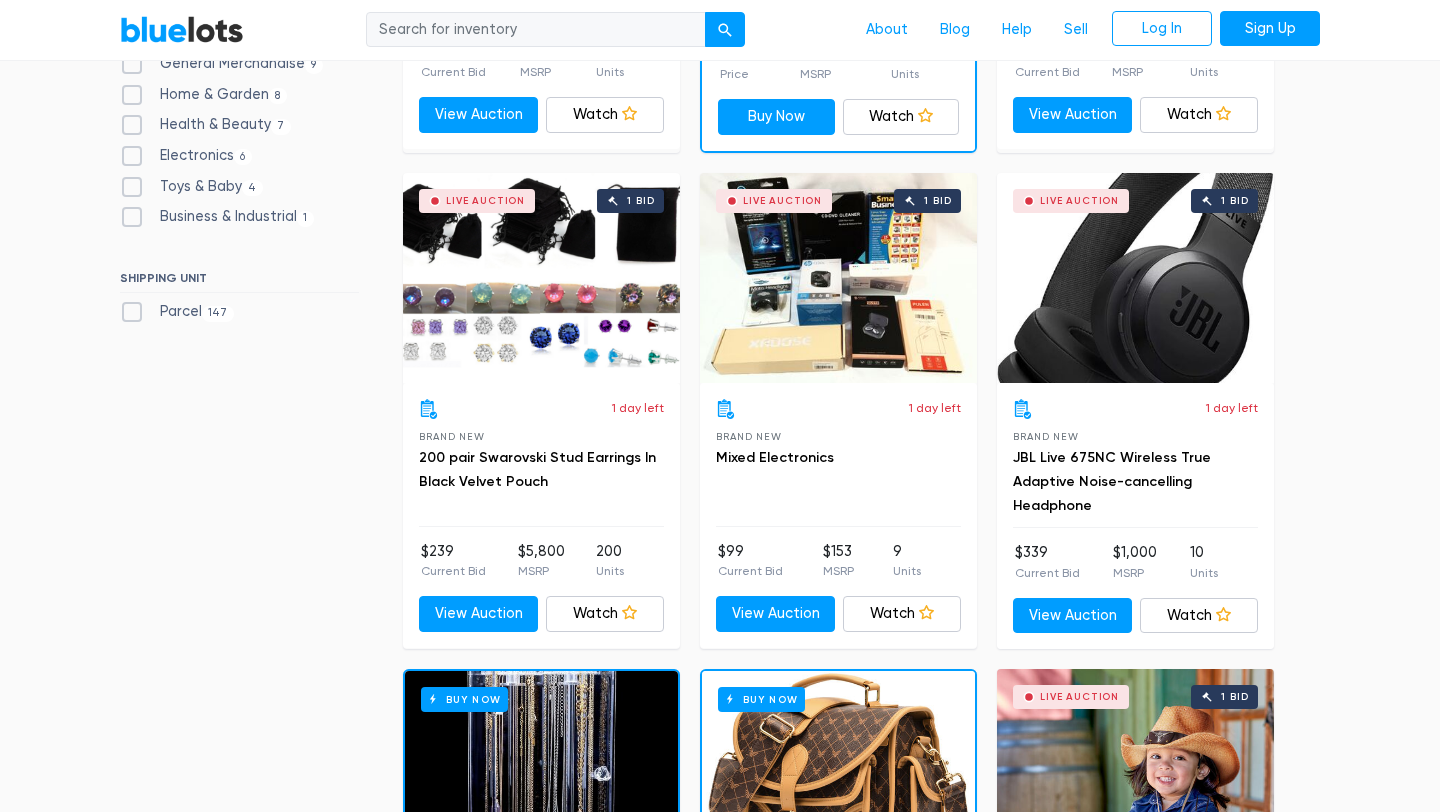 scroll, scrollTop: 1000, scrollLeft: 0, axis: vertical 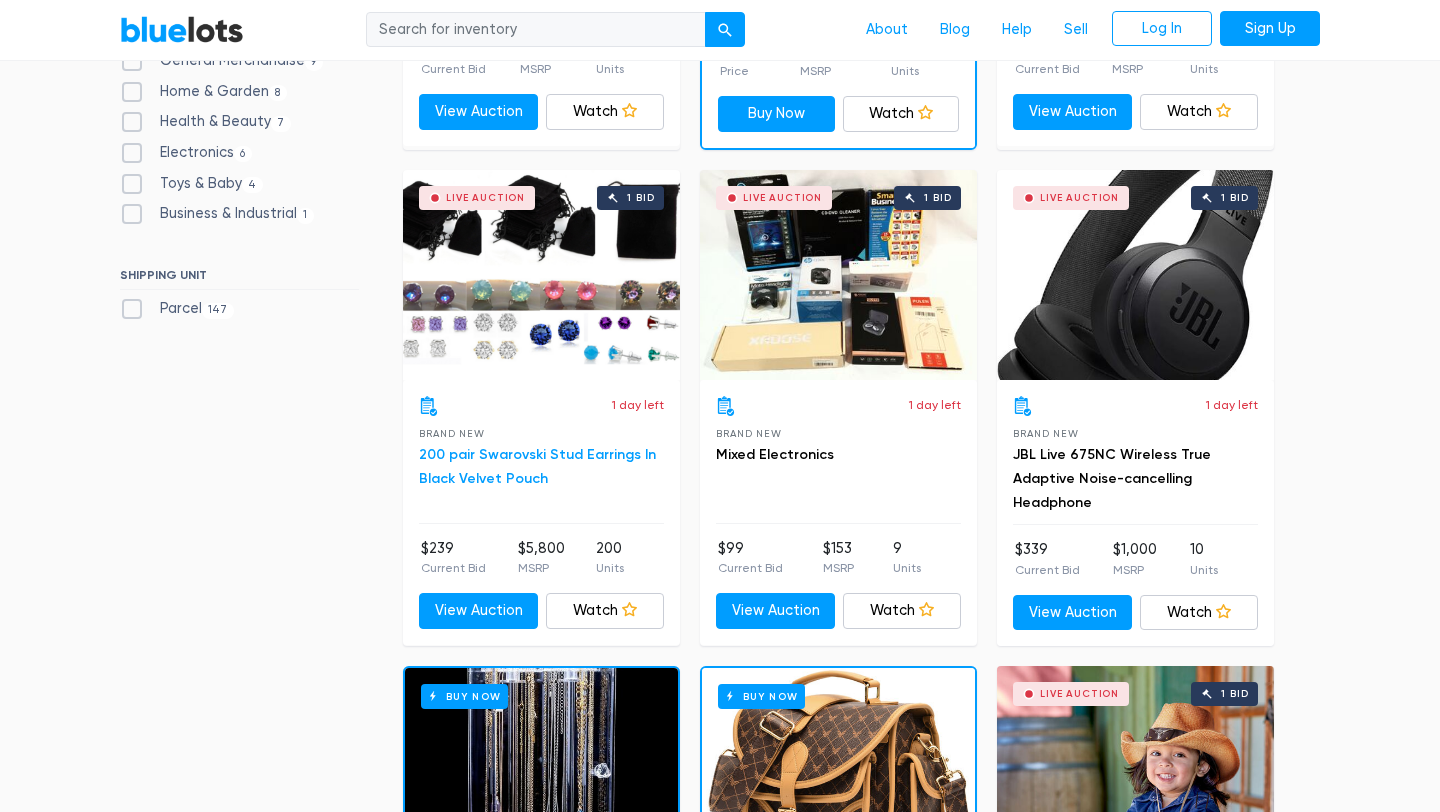 click on "200 pair Swarovski Stud Earrings In Black Velvet Pouch" at bounding box center [537, 466] 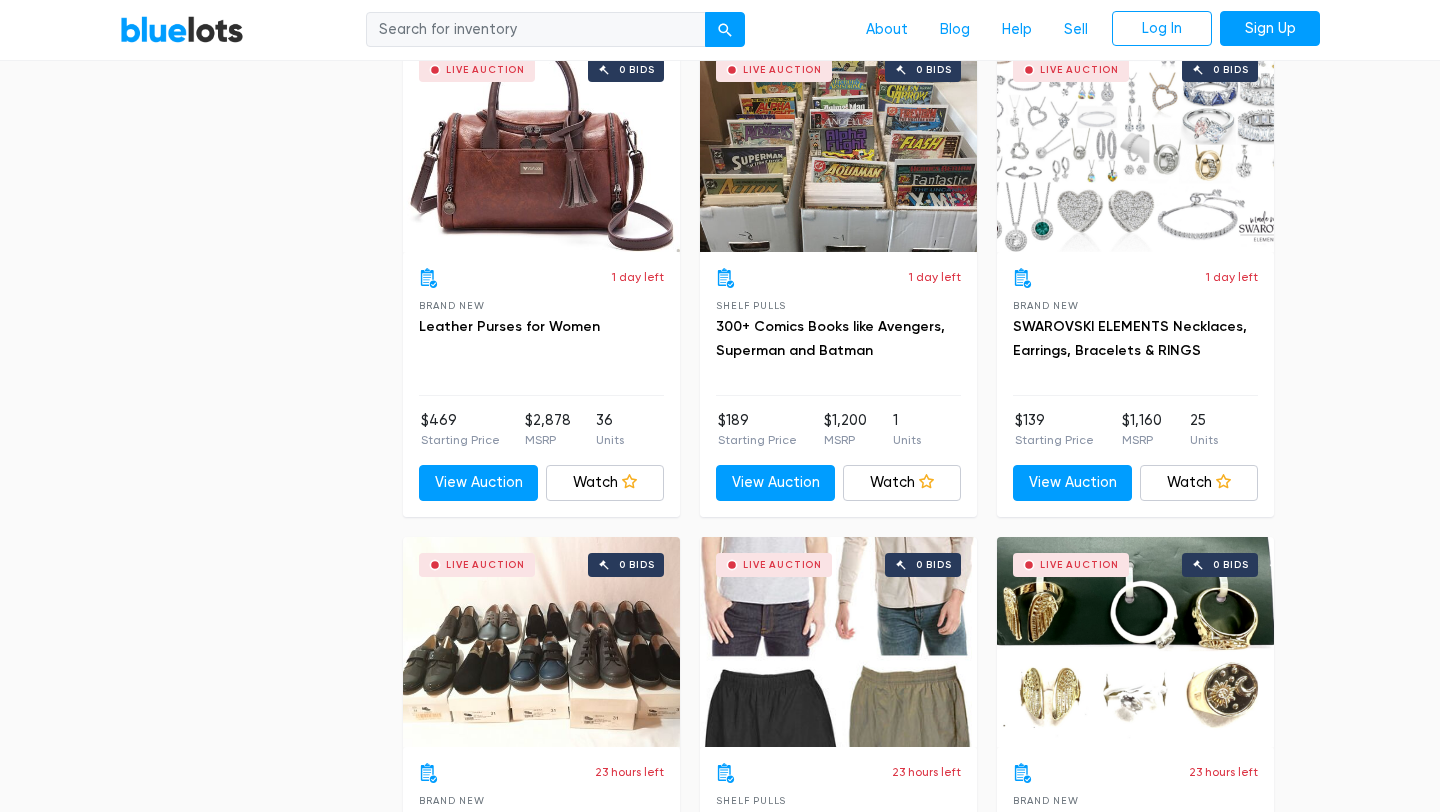 scroll, scrollTop: 3120, scrollLeft: 0, axis: vertical 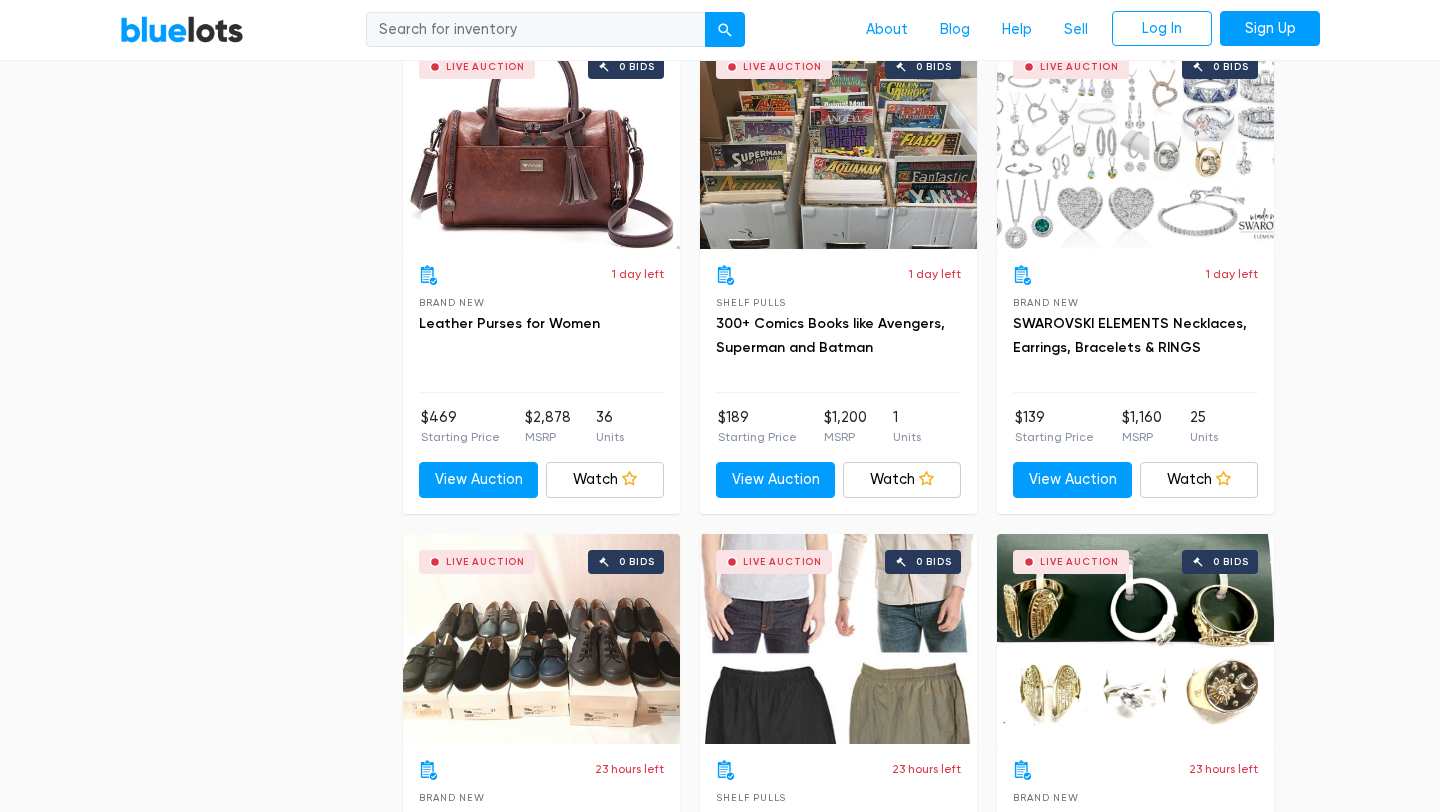 click on "SWAROVSKI ELEMENTS Necklaces, Earrings, Bracelets & RINGS" at bounding box center (1135, 336) 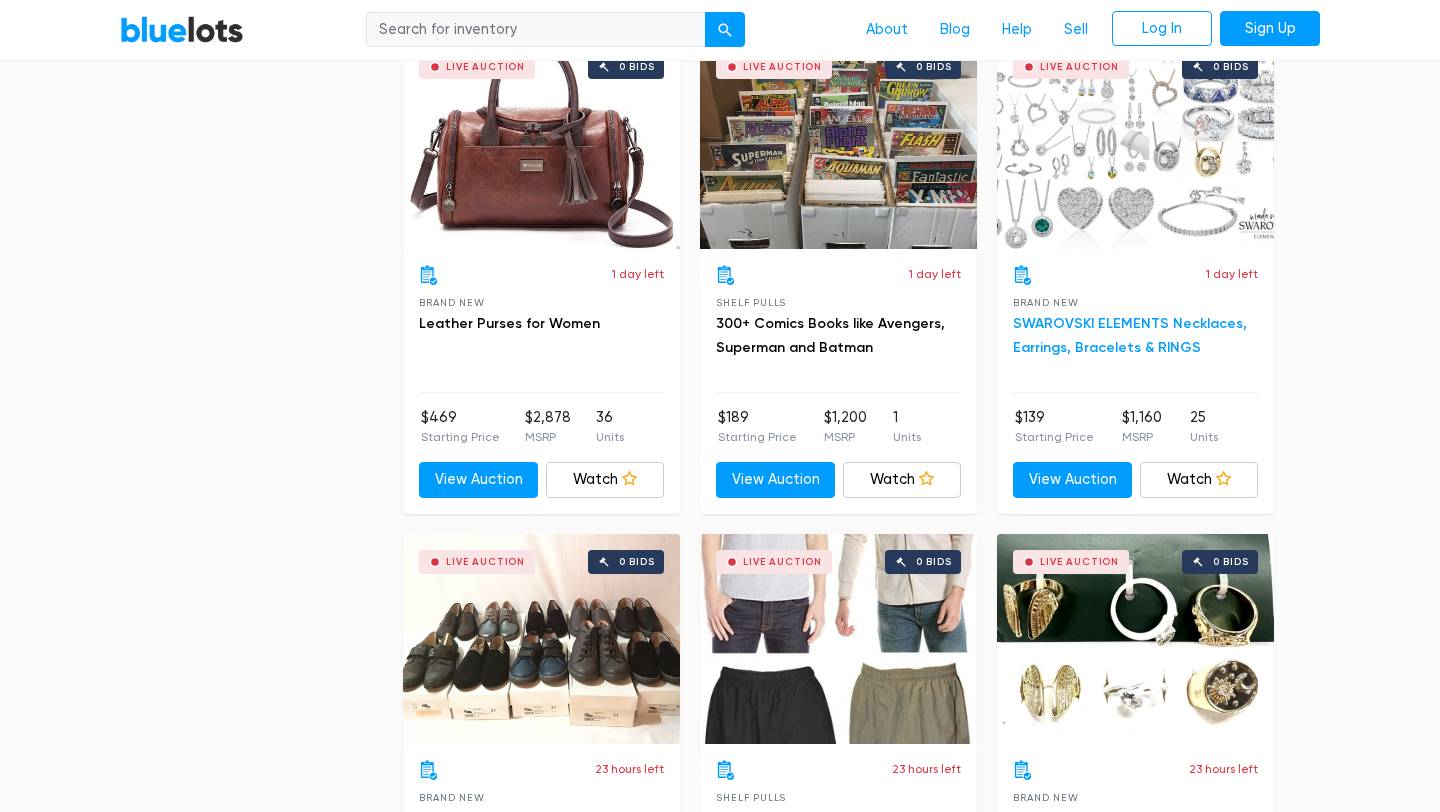click on "SWAROVSKI ELEMENTS Necklaces, Earrings, Bracelets & RINGS" at bounding box center [1130, 335] 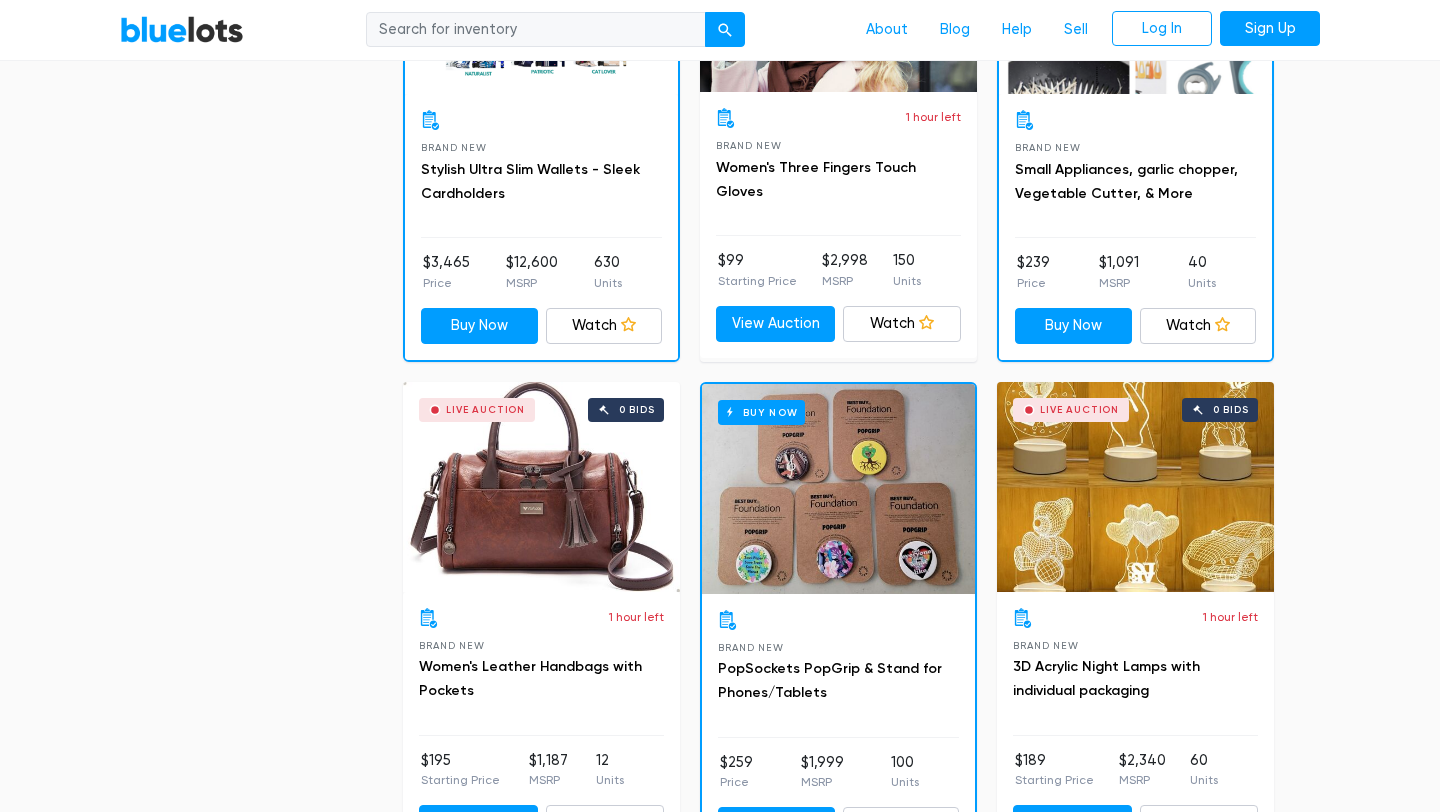 scroll, scrollTop: 8200, scrollLeft: 0, axis: vertical 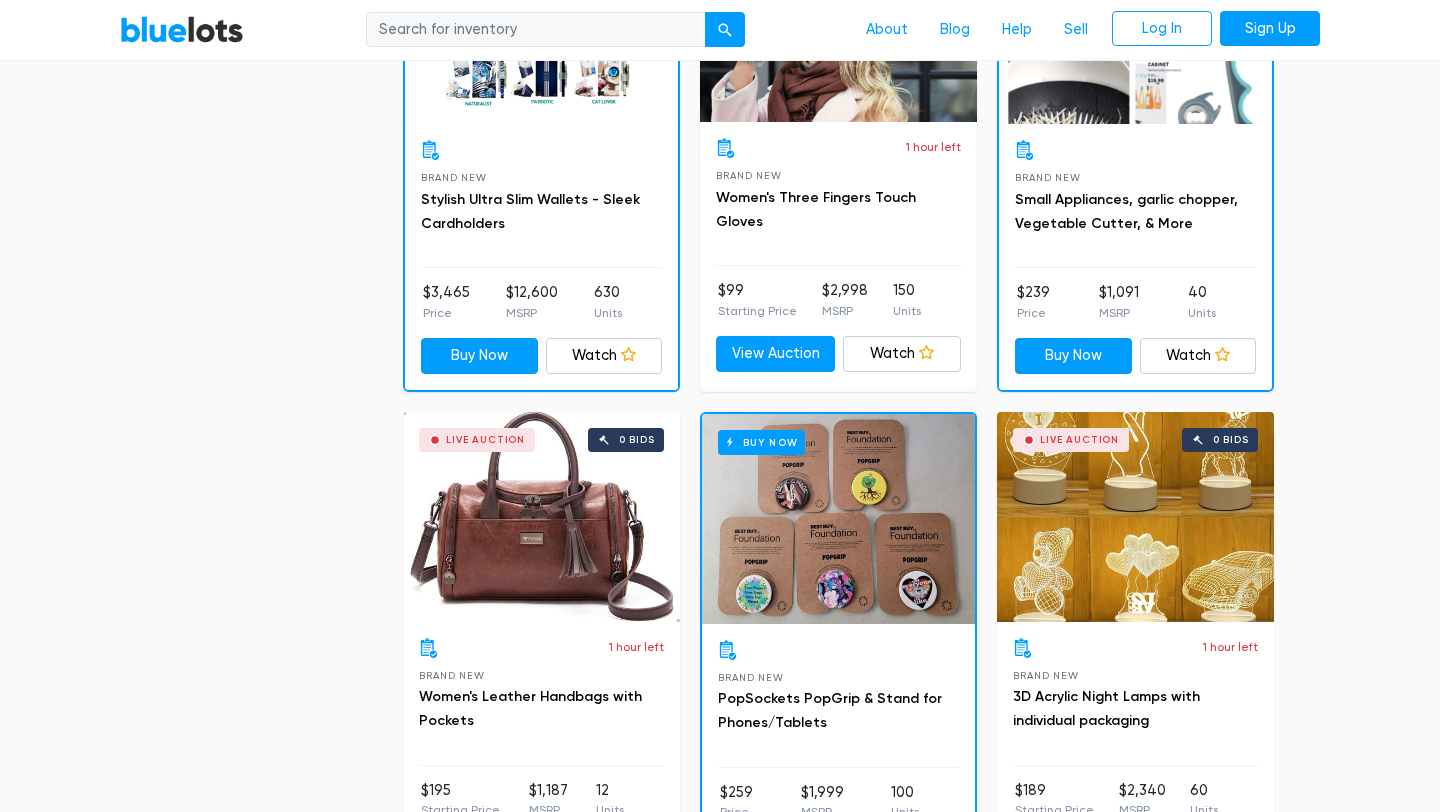 drag, startPoint x: 1430, startPoint y: 715, endPoint x: 1430, endPoint y: 661, distance: 54 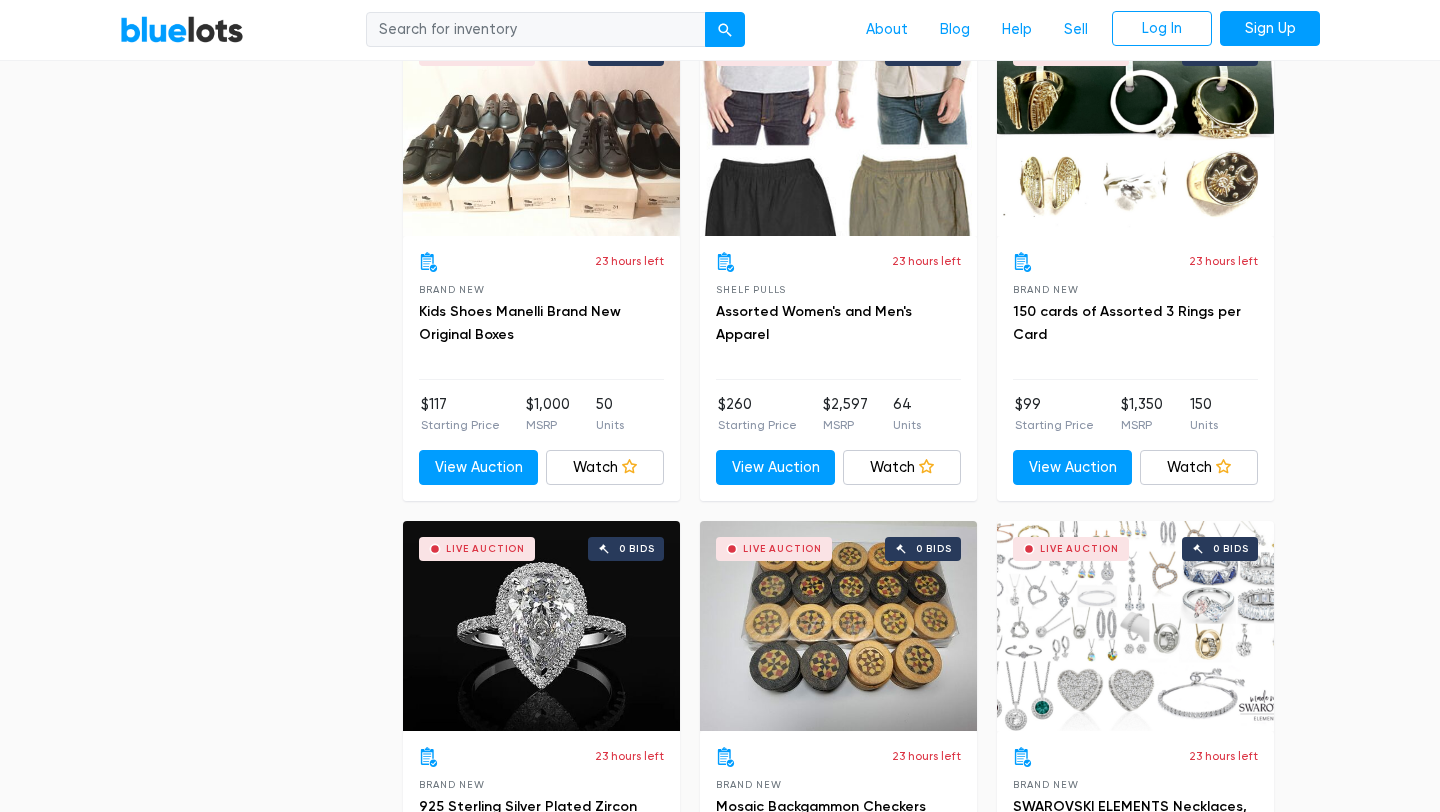 scroll, scrollTop: 3457, scrollLeft: 0, axis: vertical 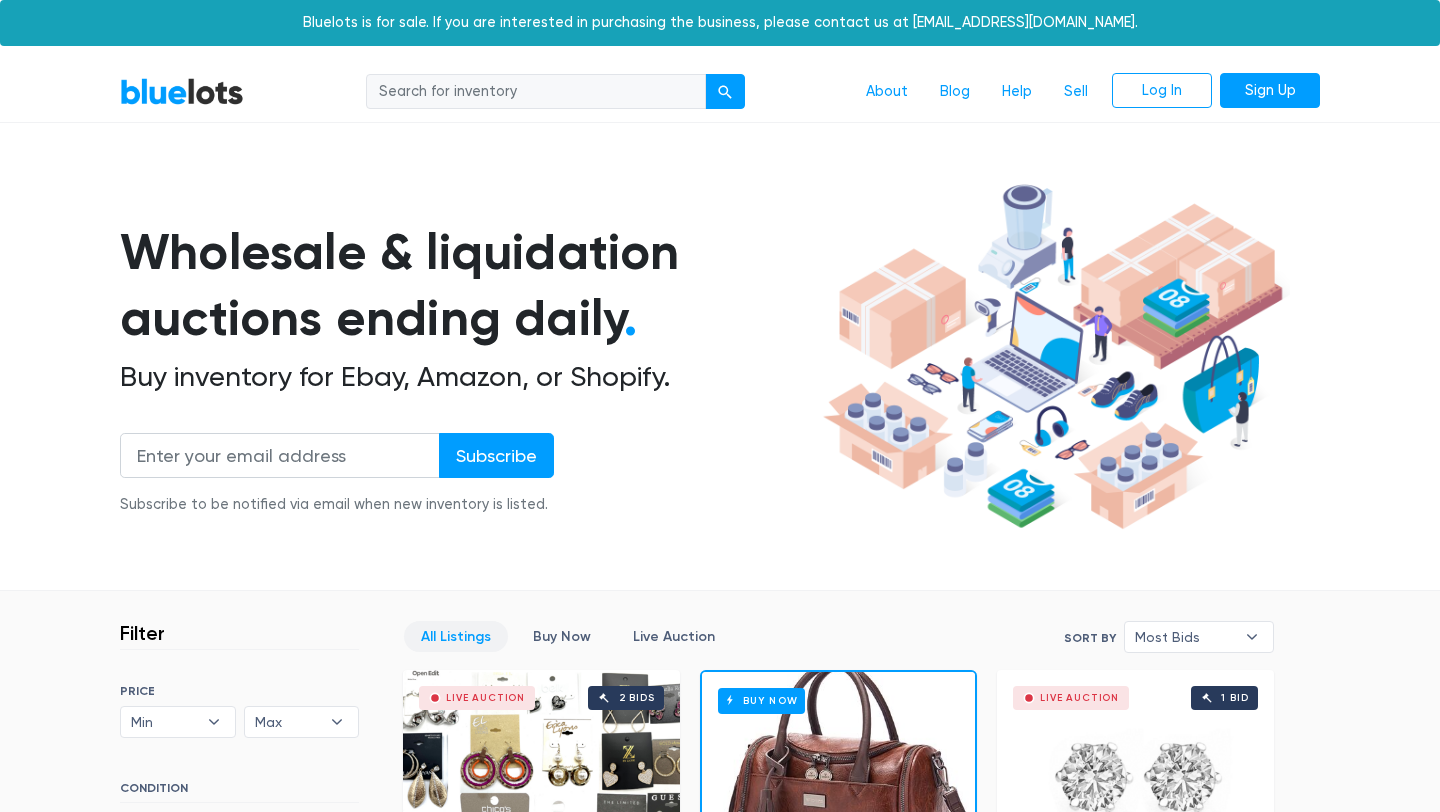 click at bounding box center [536, 92] 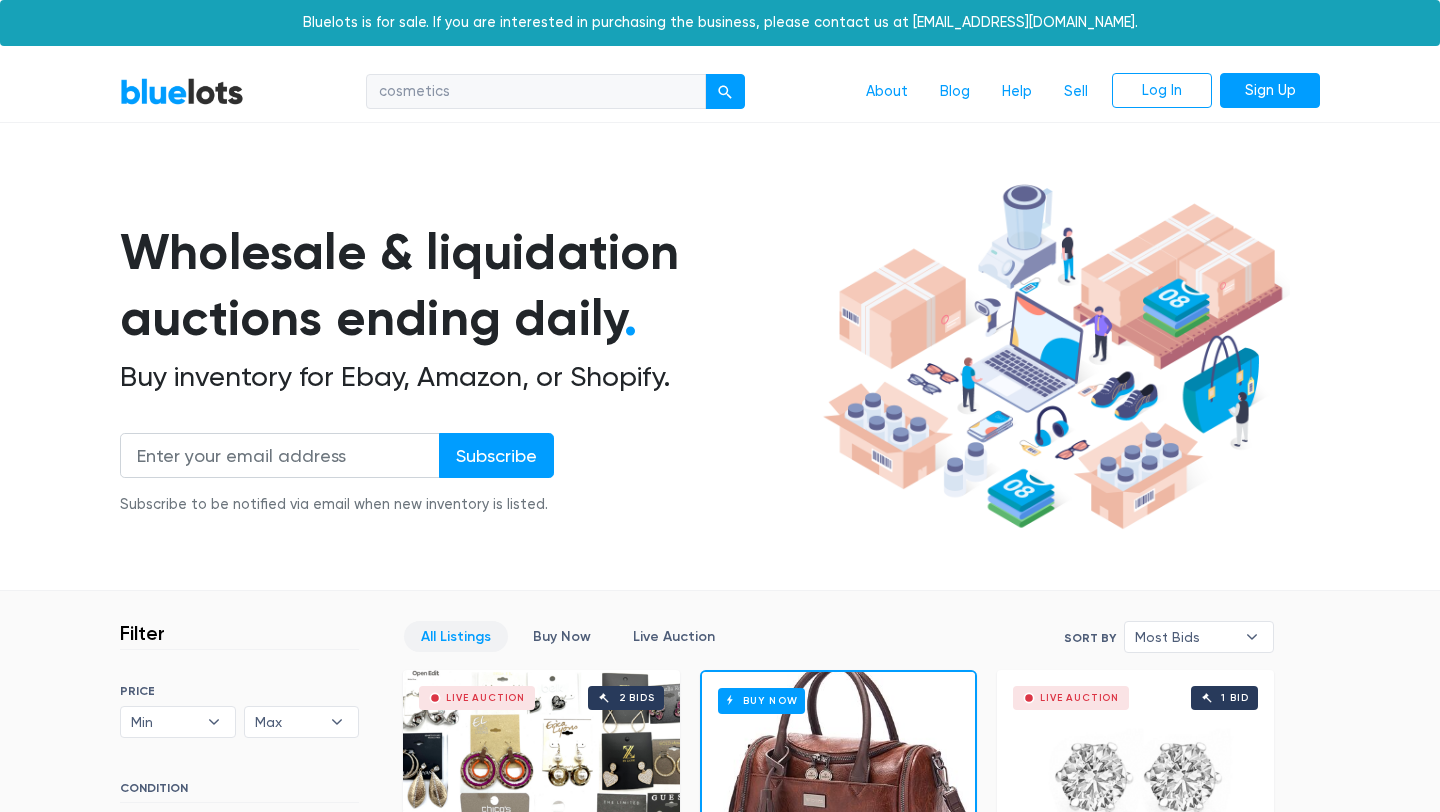 type on "cosmetics" 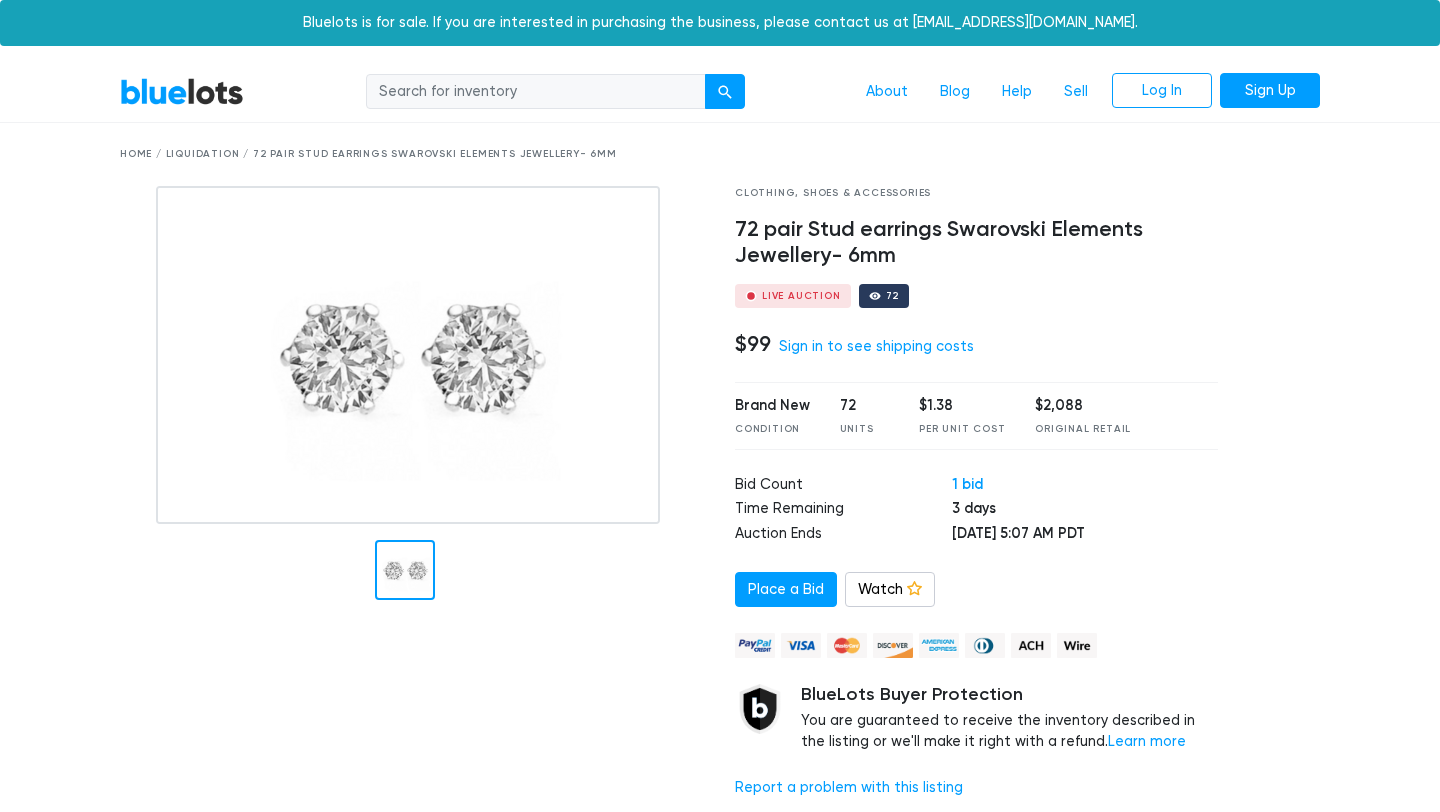 scroll, scrollTop: 0, scrollLeft: 0, axis: both 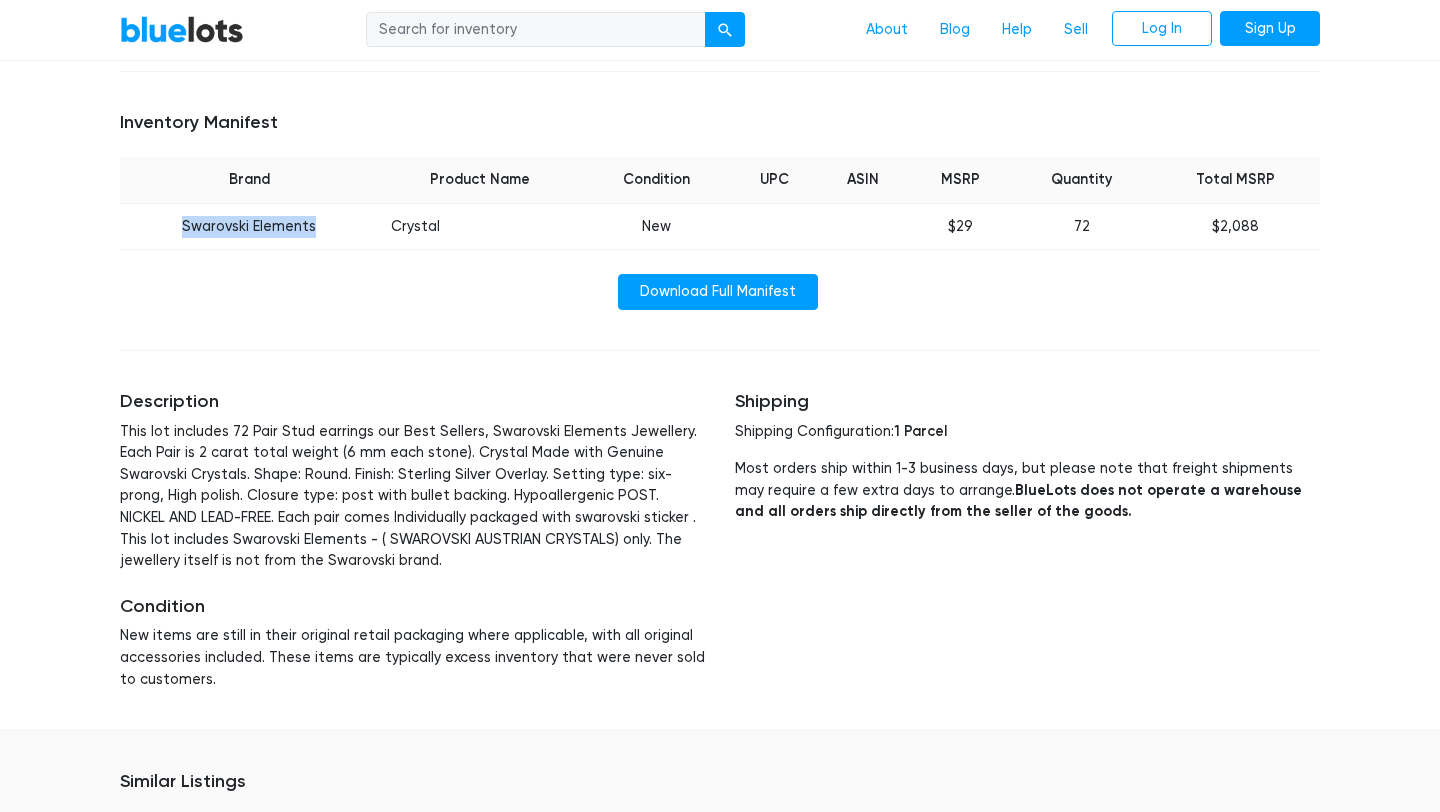 drag, startPoint x: 327, startPoint y: 229, endPoint x: 184, endPoint y: 227, distance: 143.01399 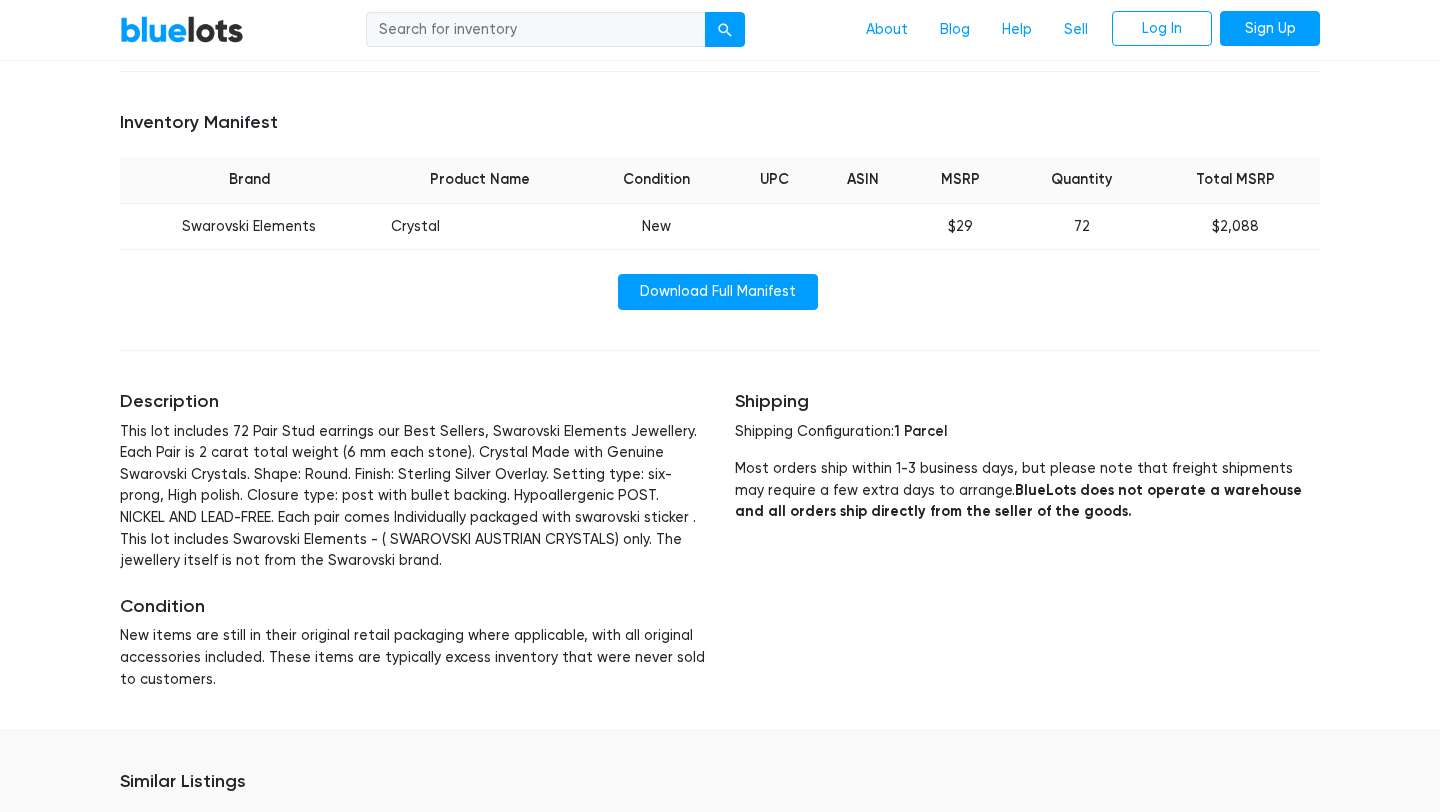 click on "Inventory Manifest
Brand
Product Name
Condition
UPC
ASIN
MSRP
Quantity
Total MSRP
Swarovski Elements
Crystal
New
$29
72
$2,088
Download Full Manifest" at bounding box center (720, 211) 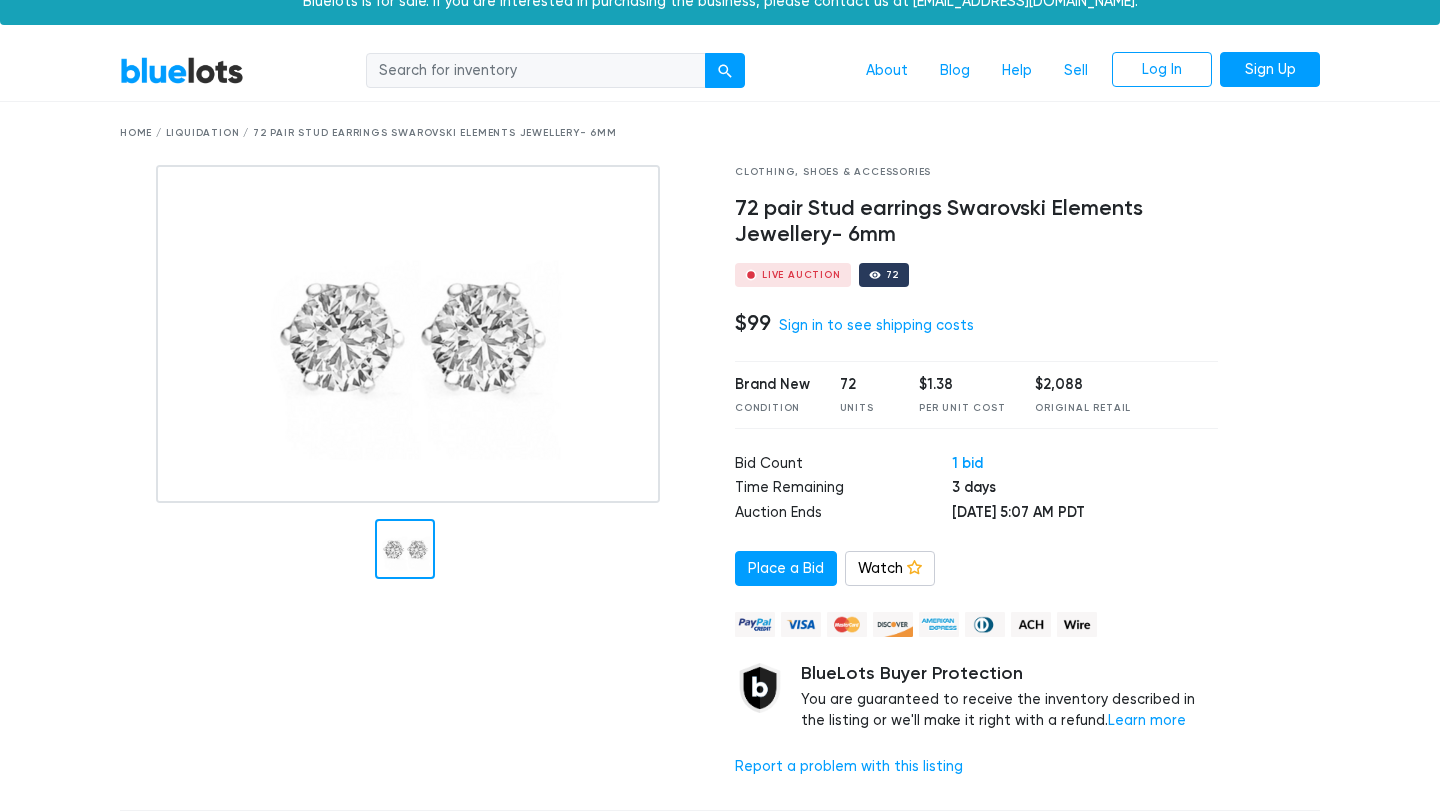scroll, scrollTop: 0, scrollLeft: 0, axis: both 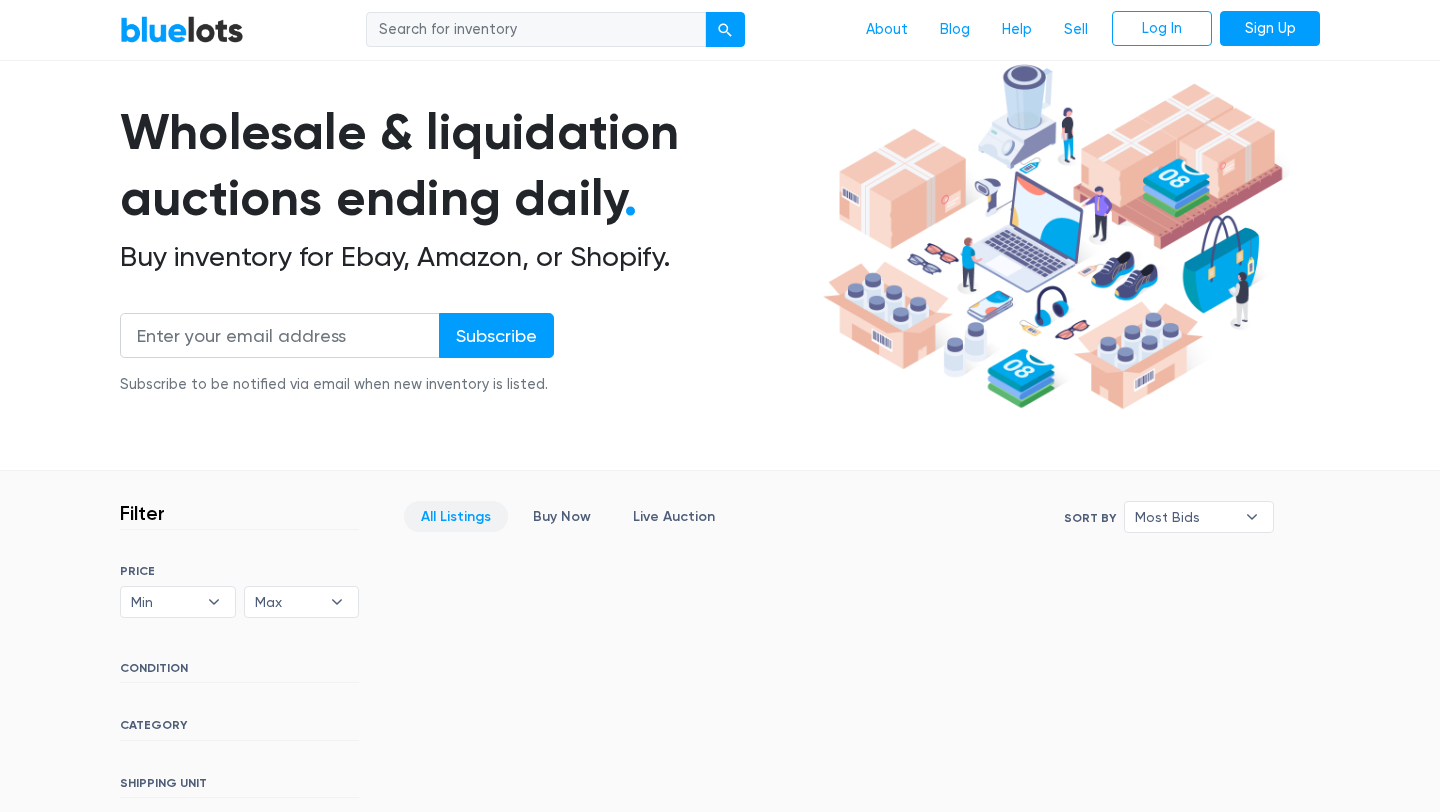 click at bounding box center [536, 30] 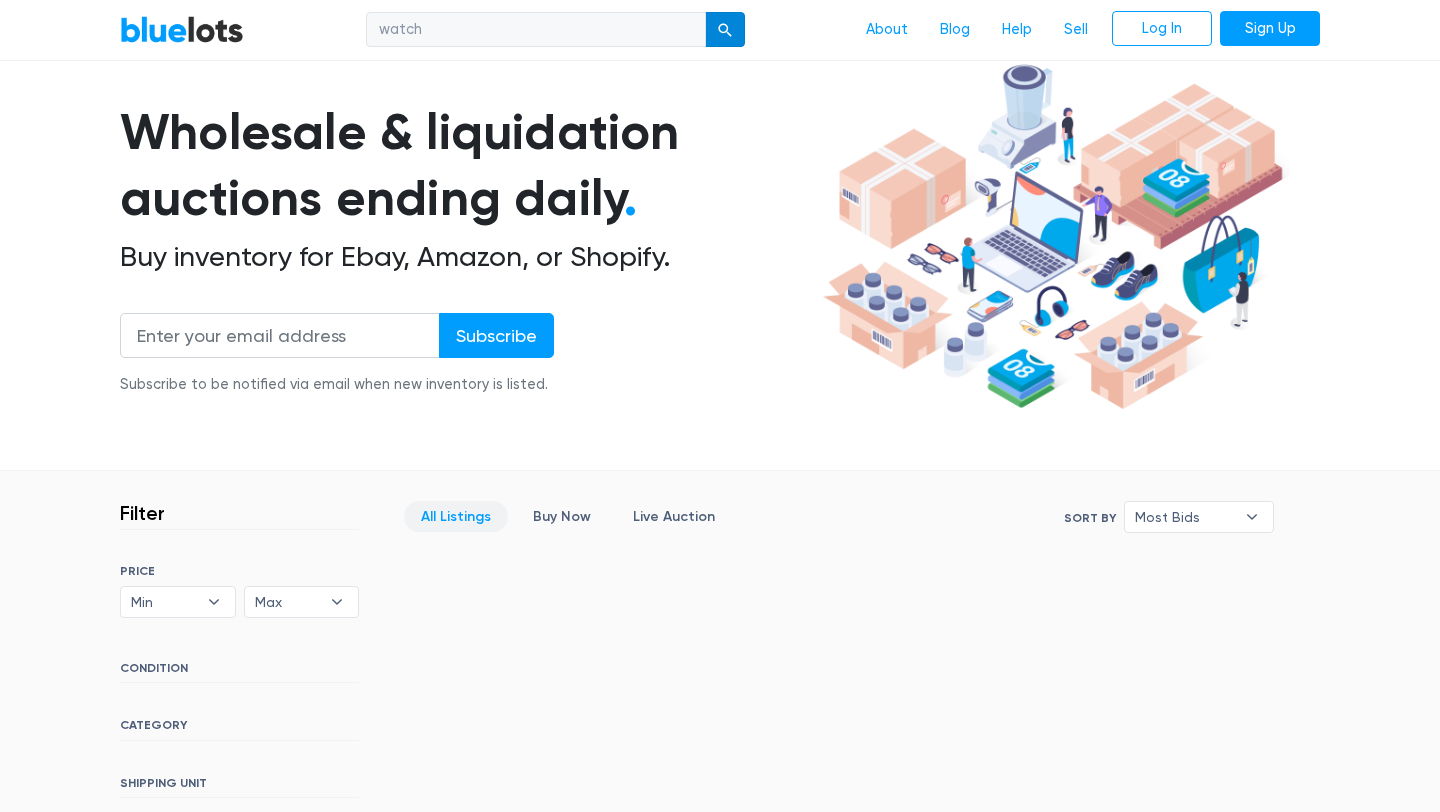 type on "watch" 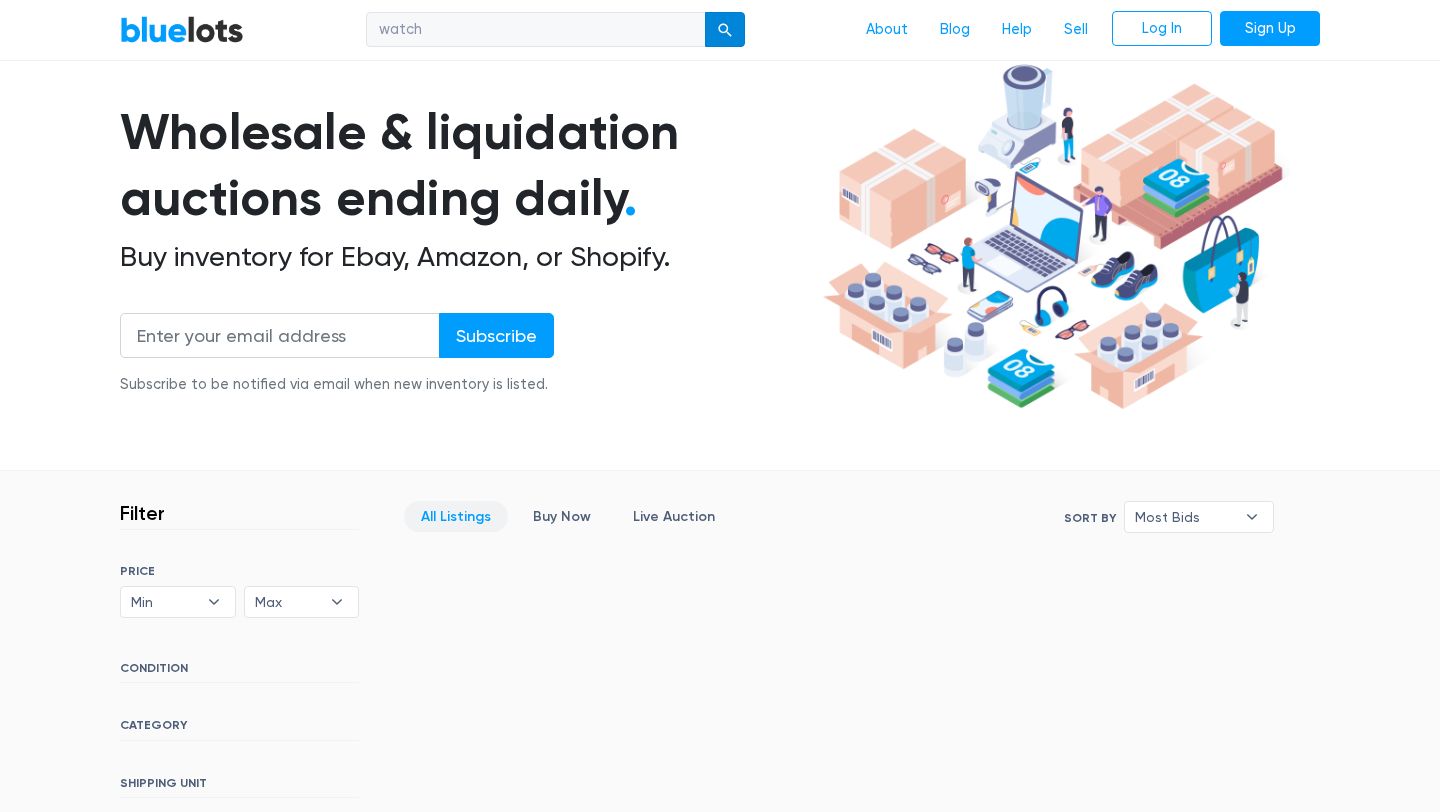 click at bounding box center [725, 31] 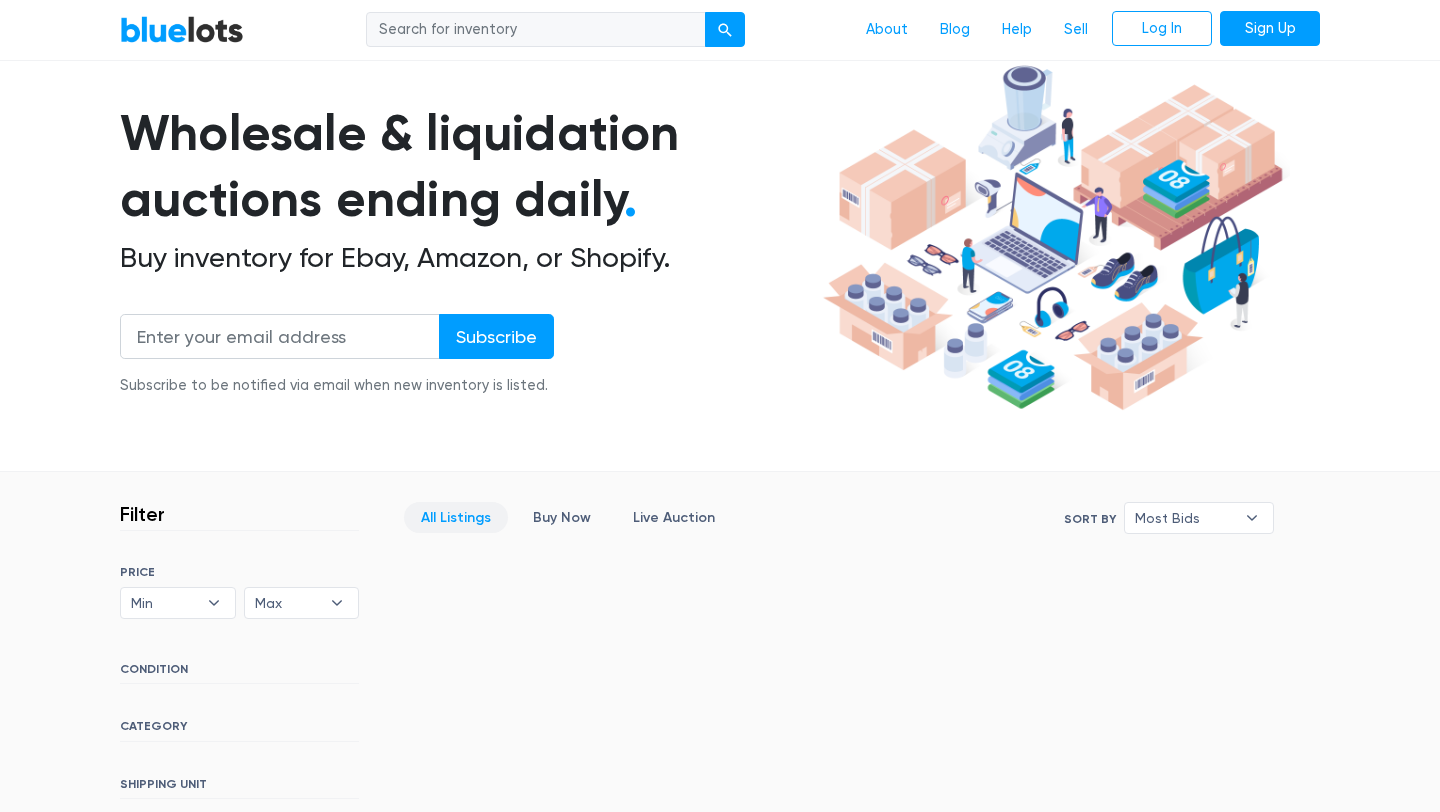 scroll, scrollTop: 120, scrollLeft: 0, axis: vertical 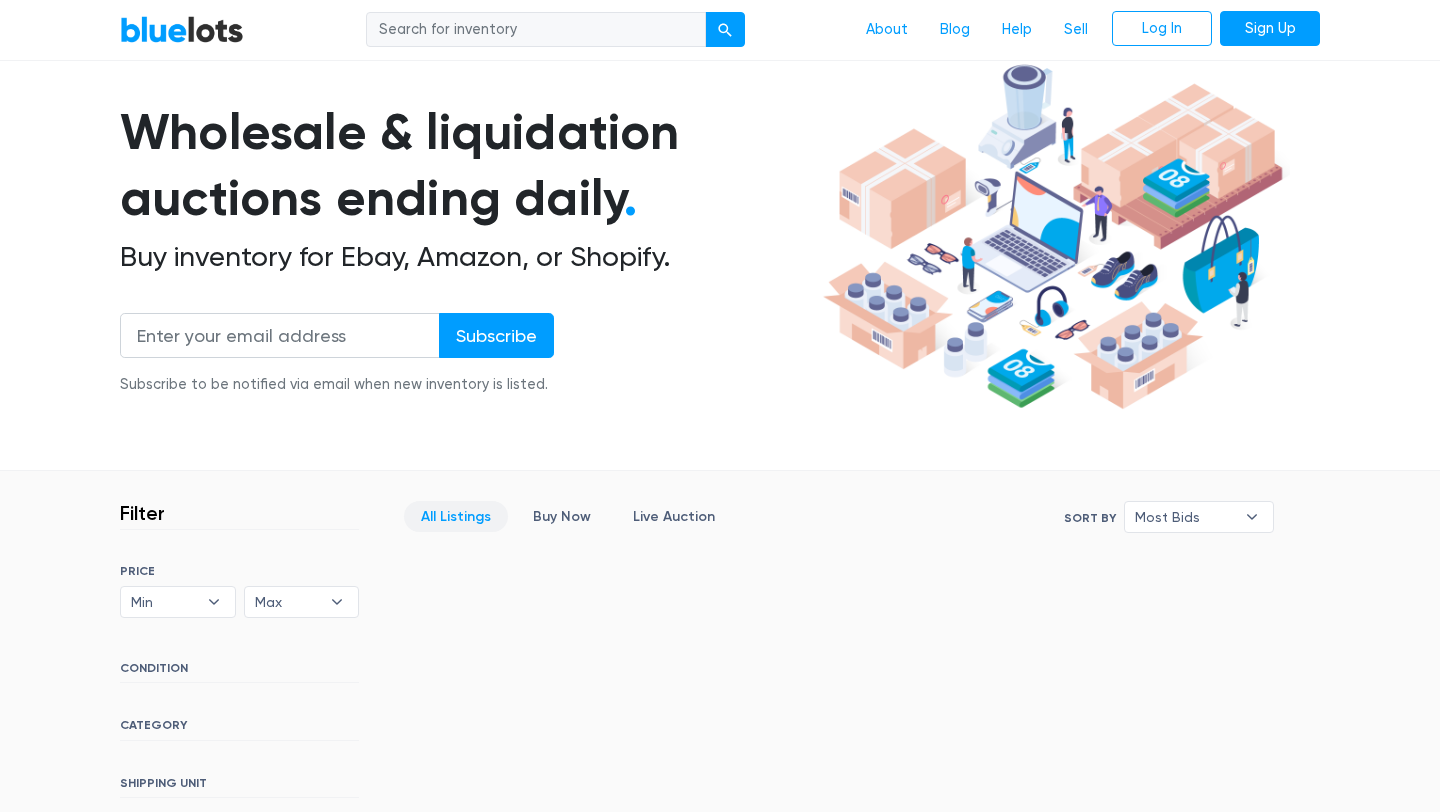 click at bounding box center [536, 30] 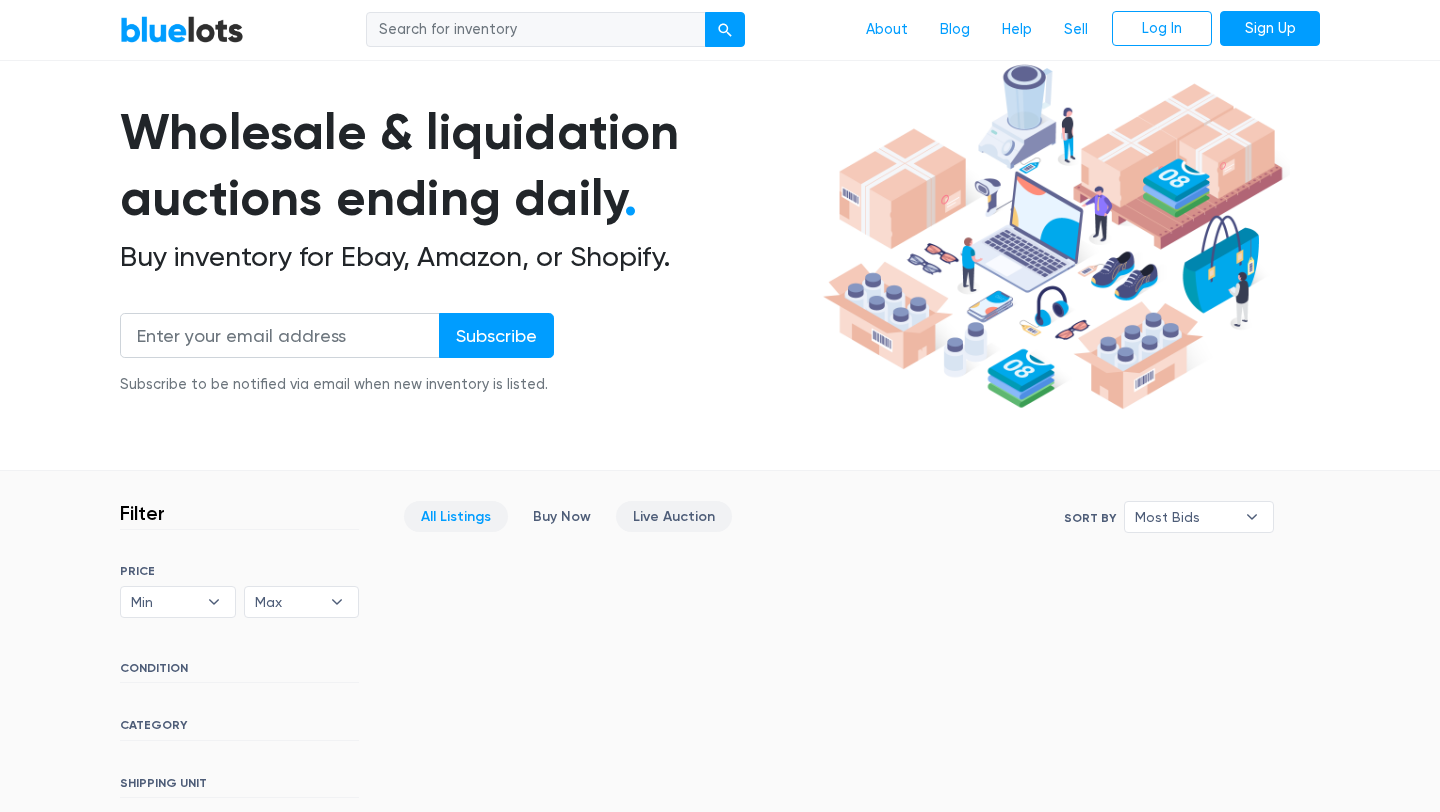 click on "Live Auction" at bounding box center [674, 516] 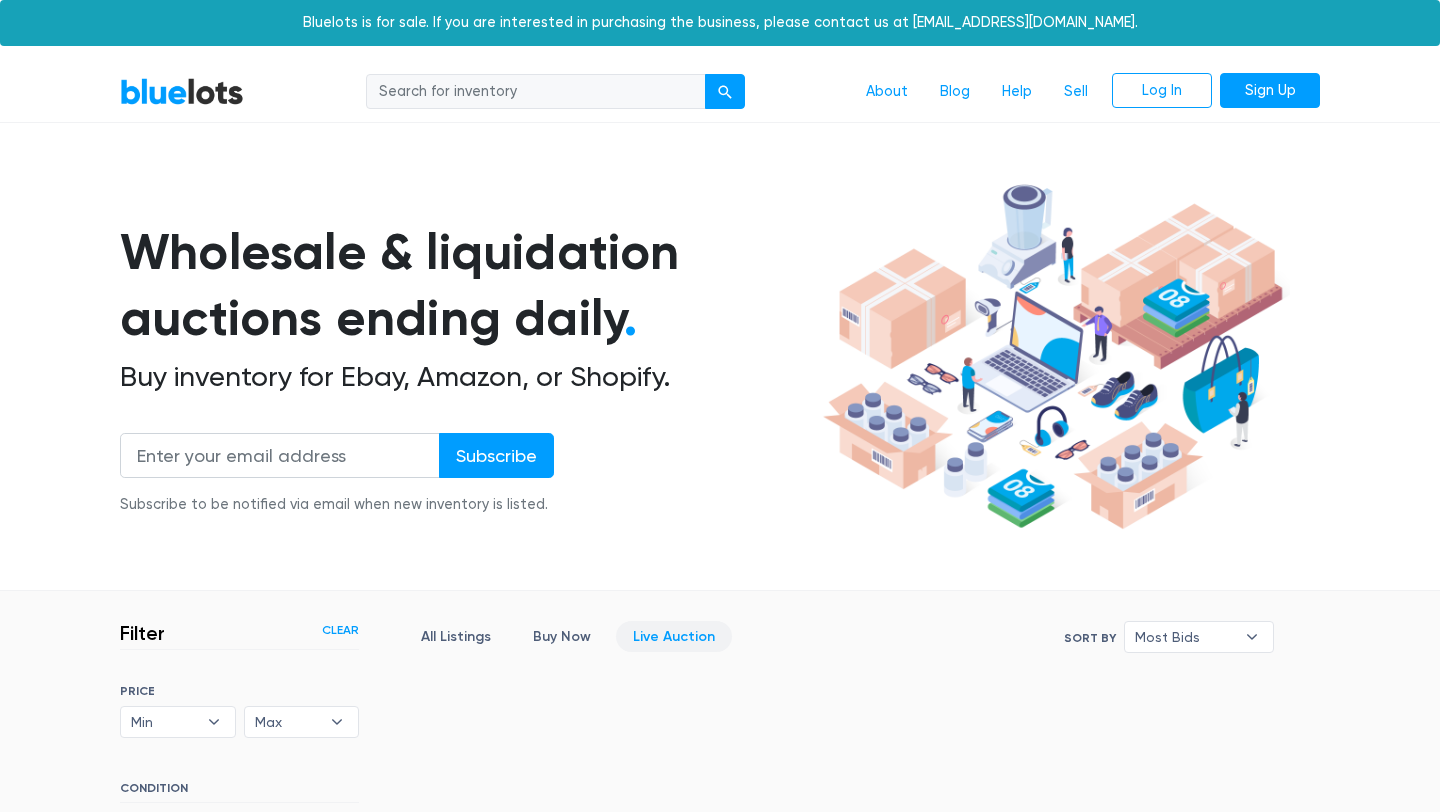 scroll, scrollTop: 538, scrollLeft: 0, axis: vertical 